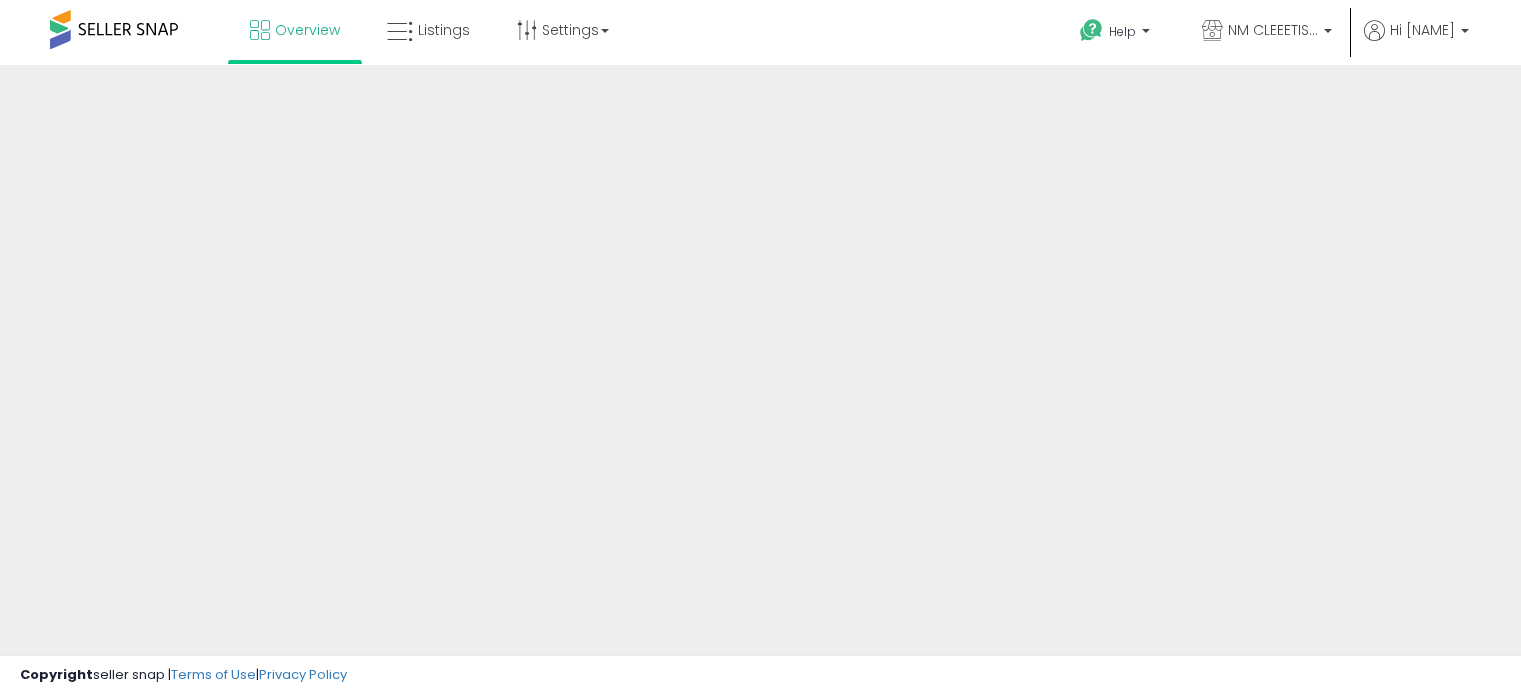 scroll, scrollTop: 0, scrollLeft: 0, axis: both 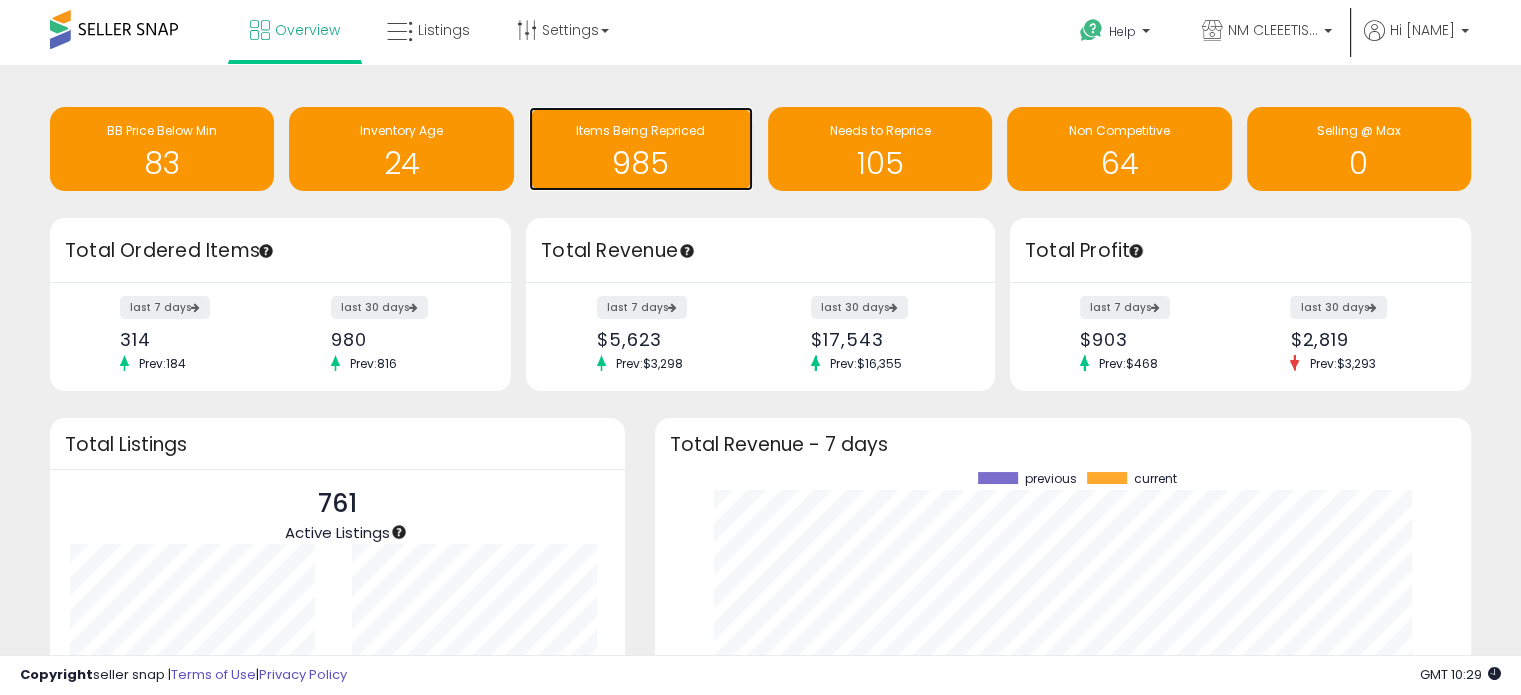 click on "985" at bounding box center [641, 163] 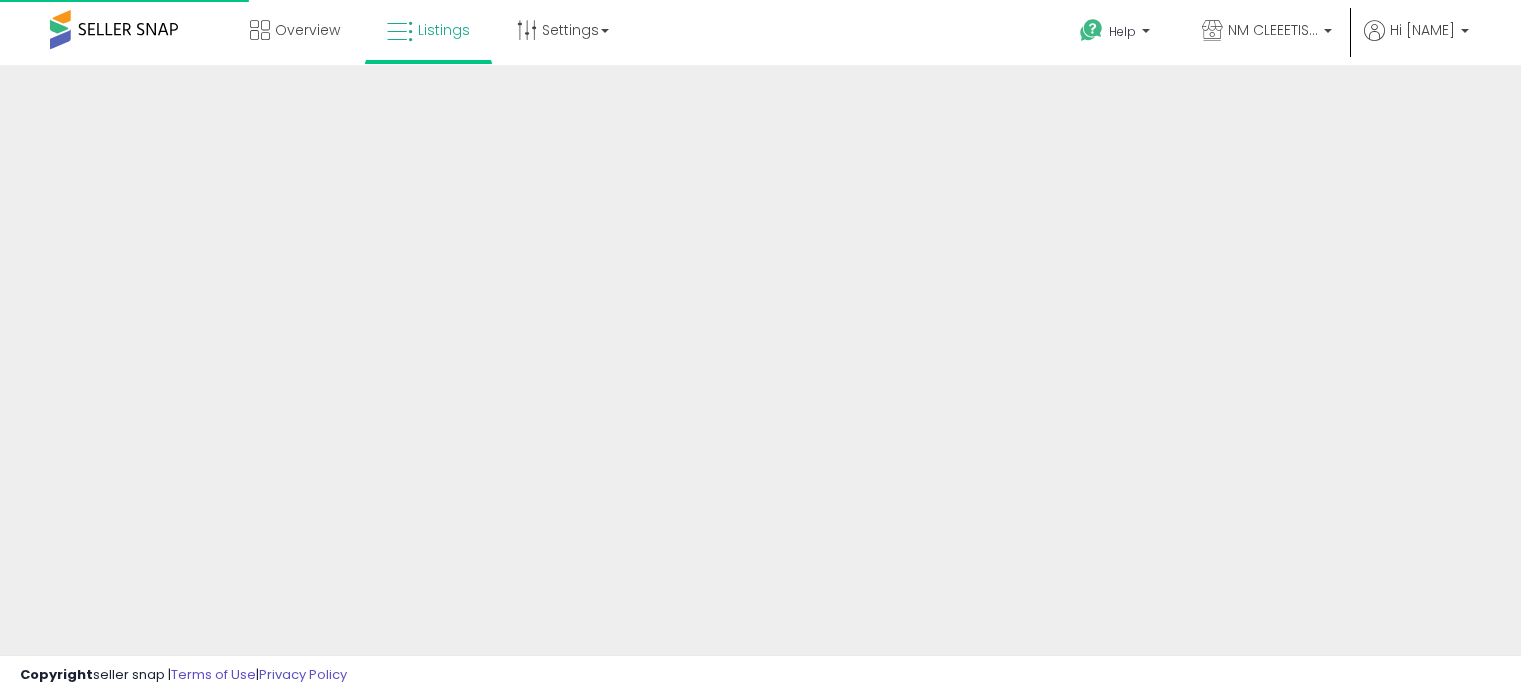 scroll, scrollTop: 0, scrollLeft: 0, axis: both 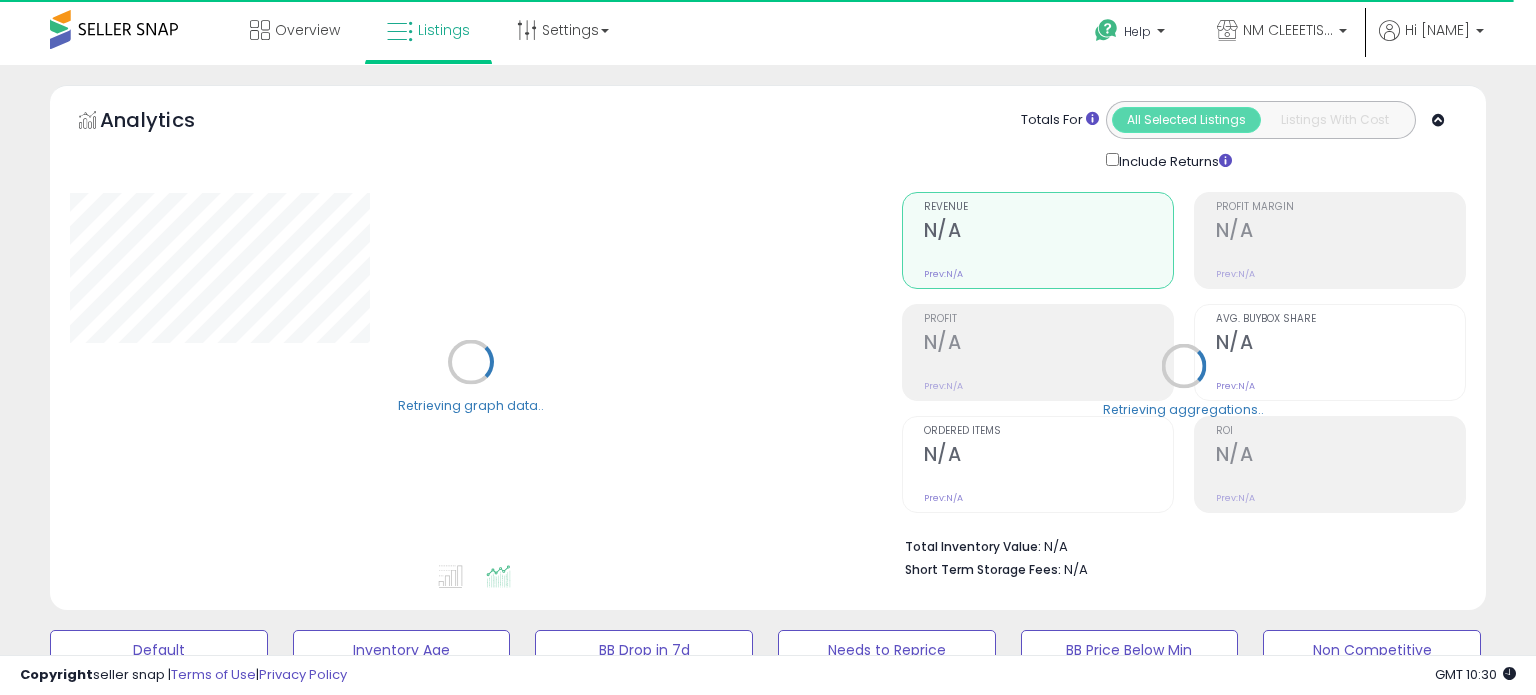 select on "**" 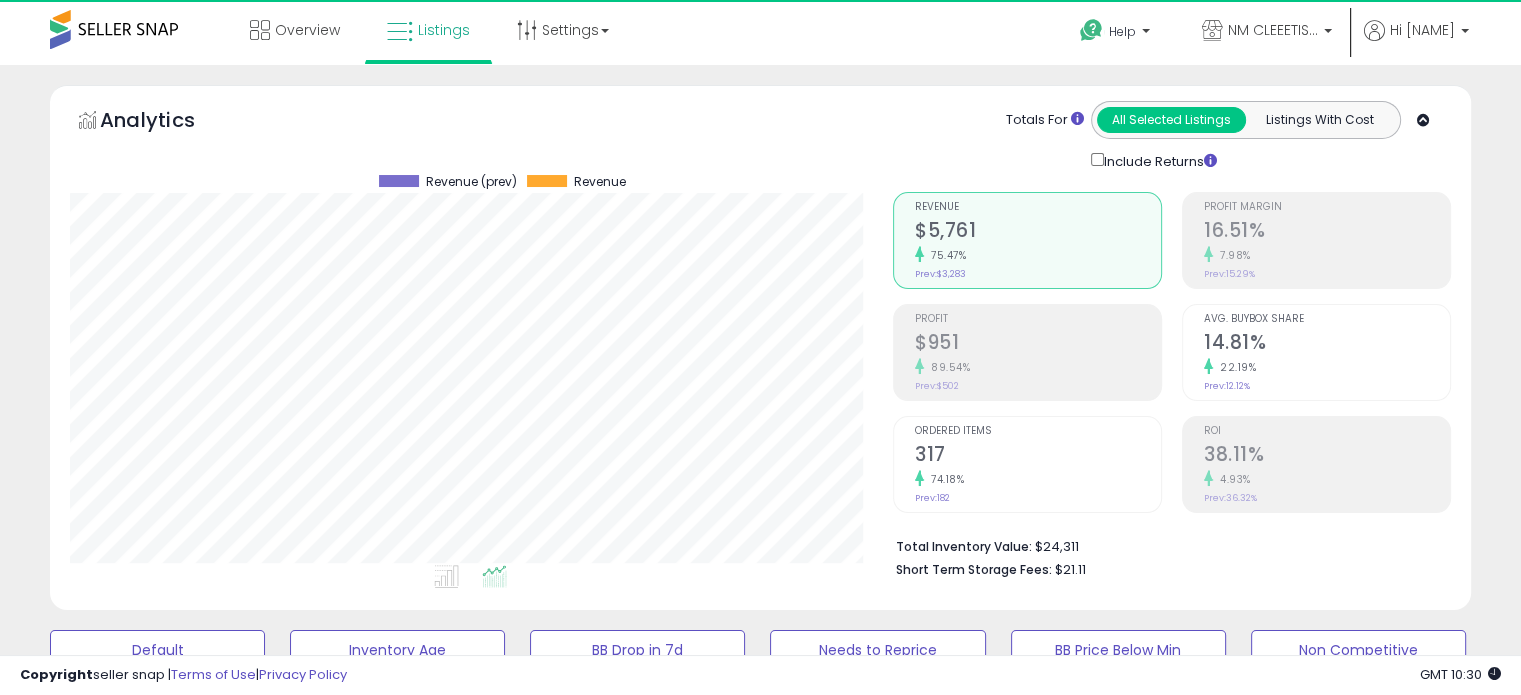 scroll, scrollTop: 999589, scrollLeft: 999176, axis: both 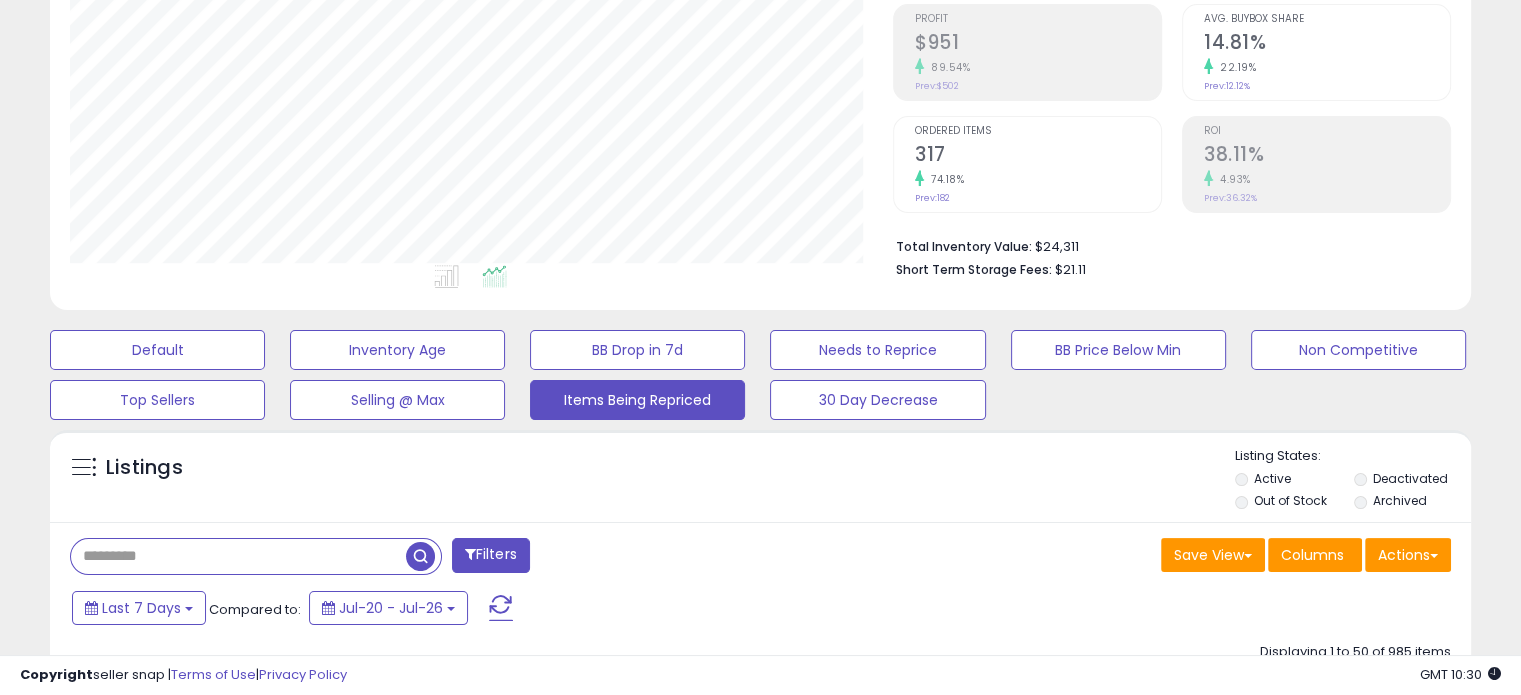 click at bounding box center [238, 556] 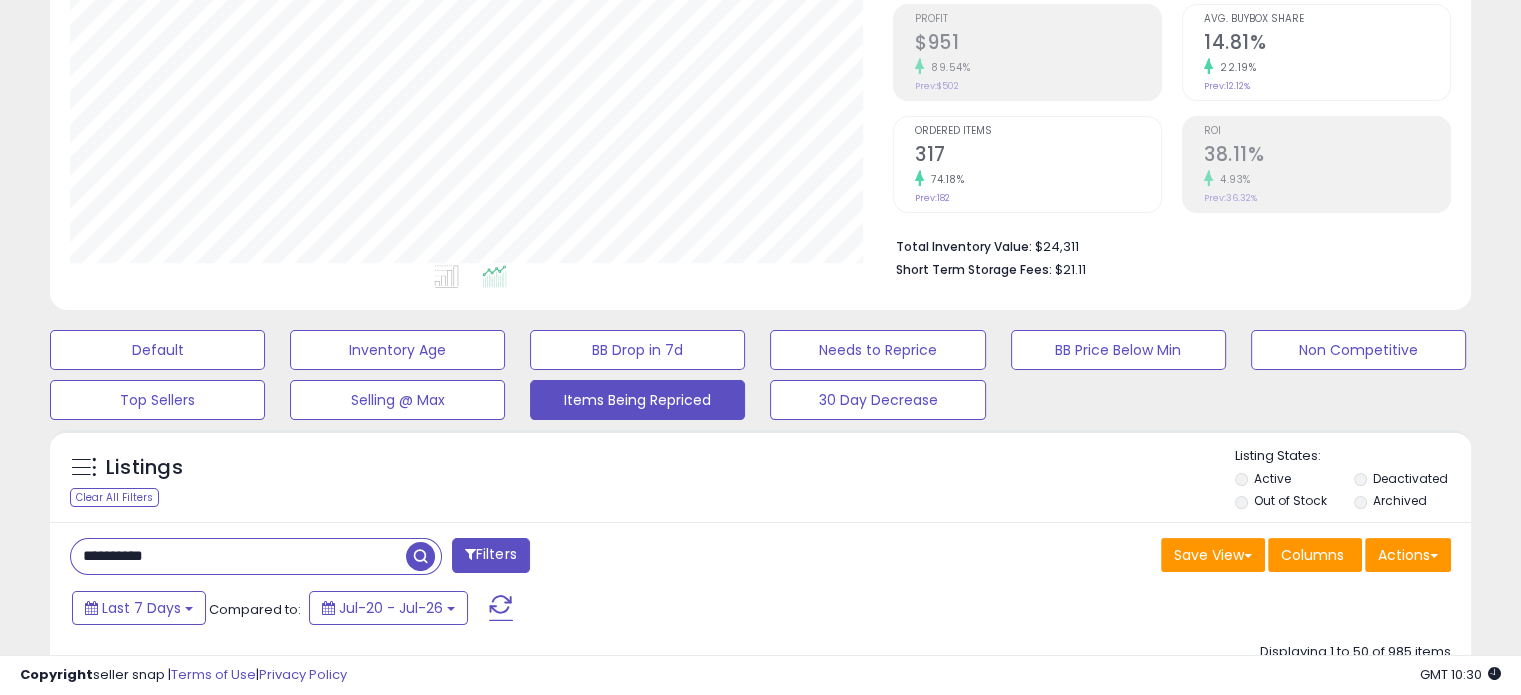 type on "**********" 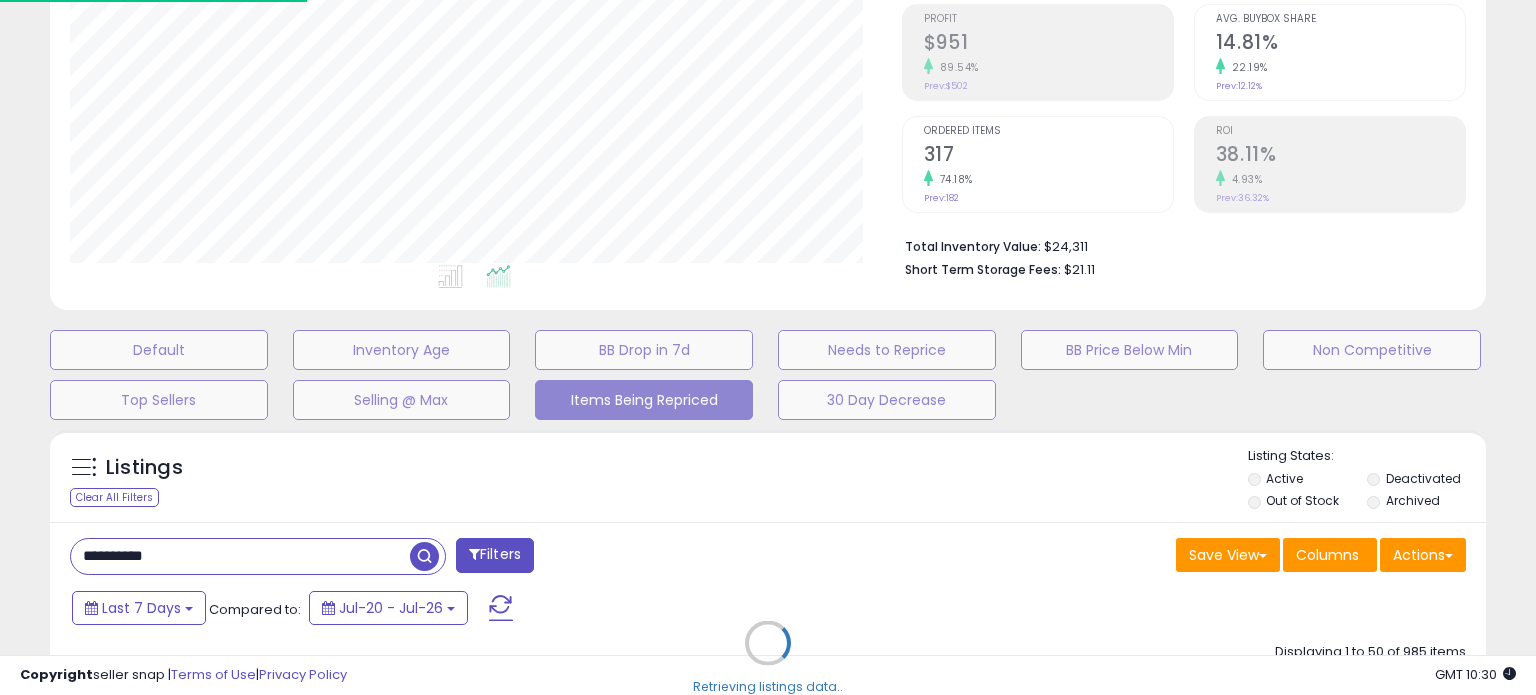 scroll, scrollTop: 999589, scrollLeft: 999176, axis: both 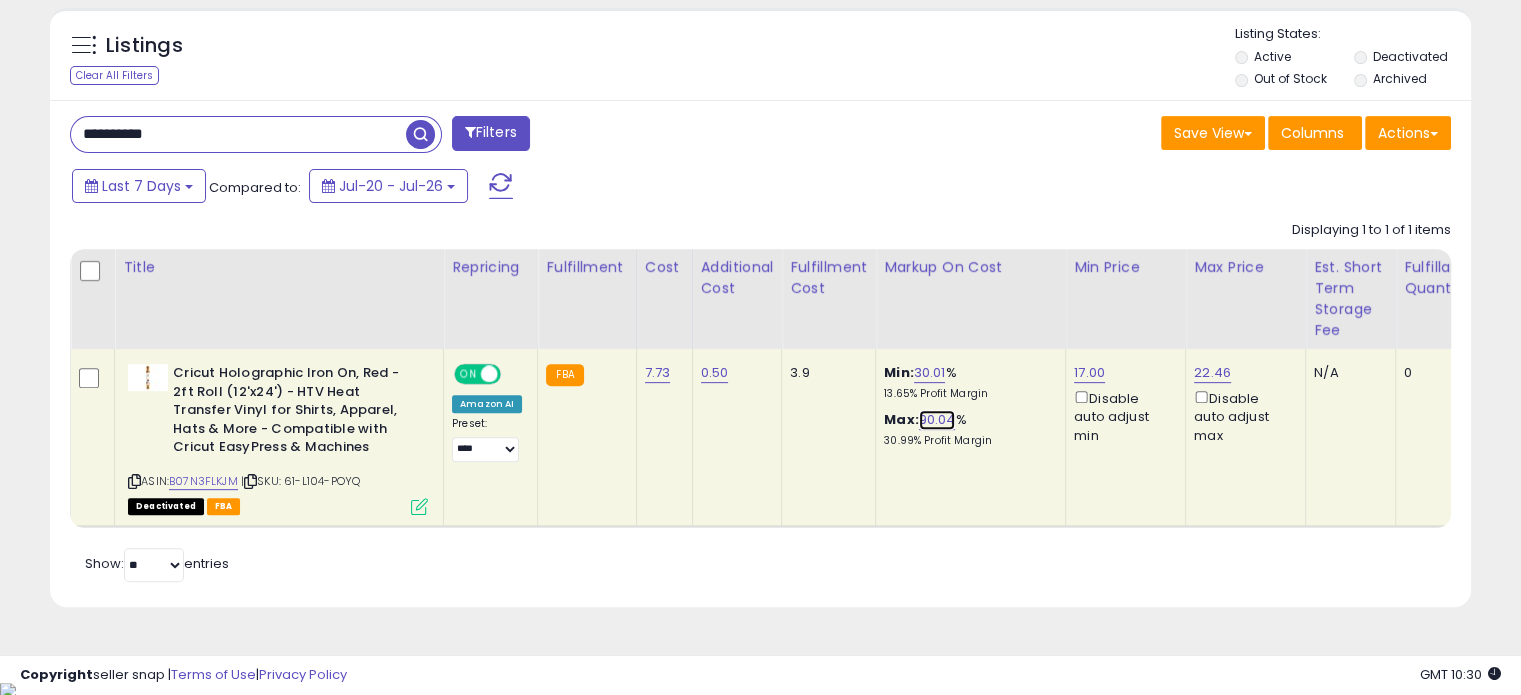 click on "90.04" at bounding box center [937, 420] 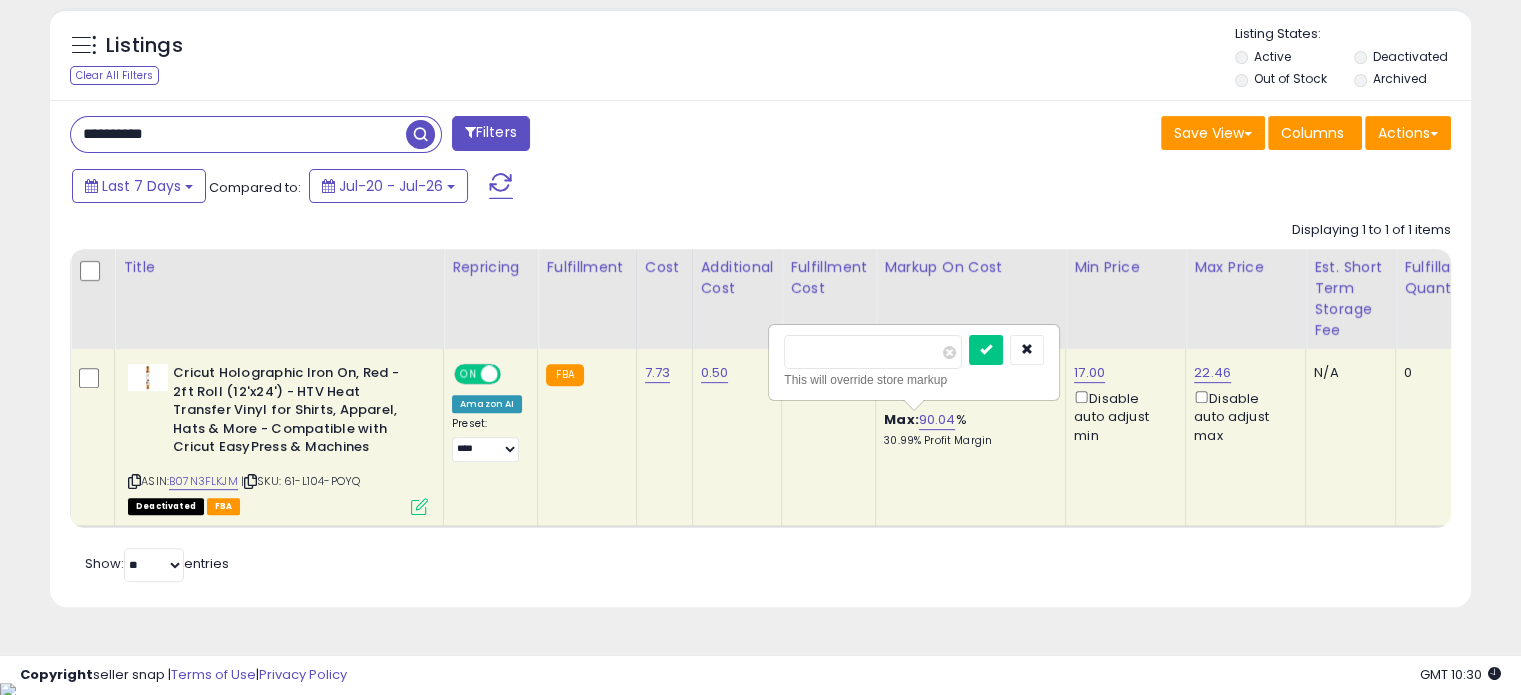 drag, startPoint x: 772, startPoint y: 354, endPoint x: 692, endPoint y: 352, distance: 80.024994 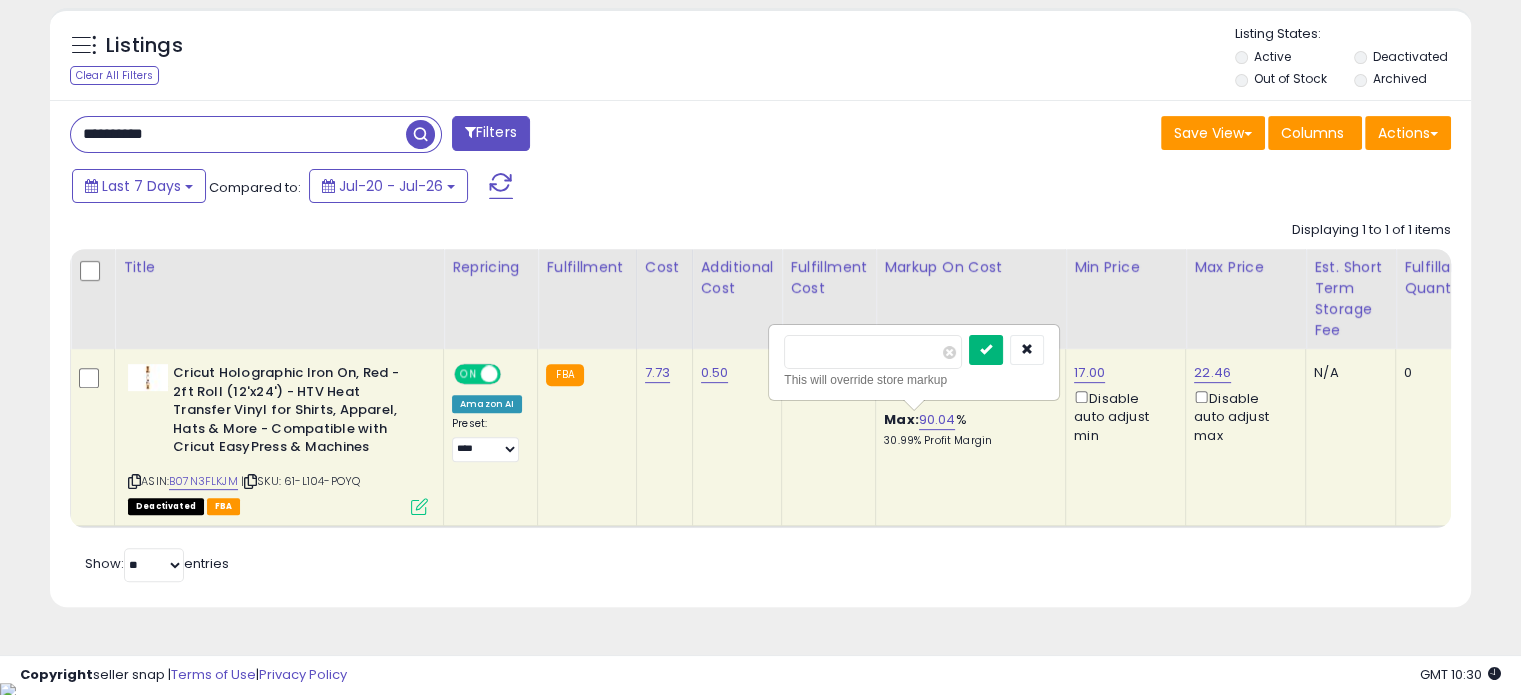 type on "**" 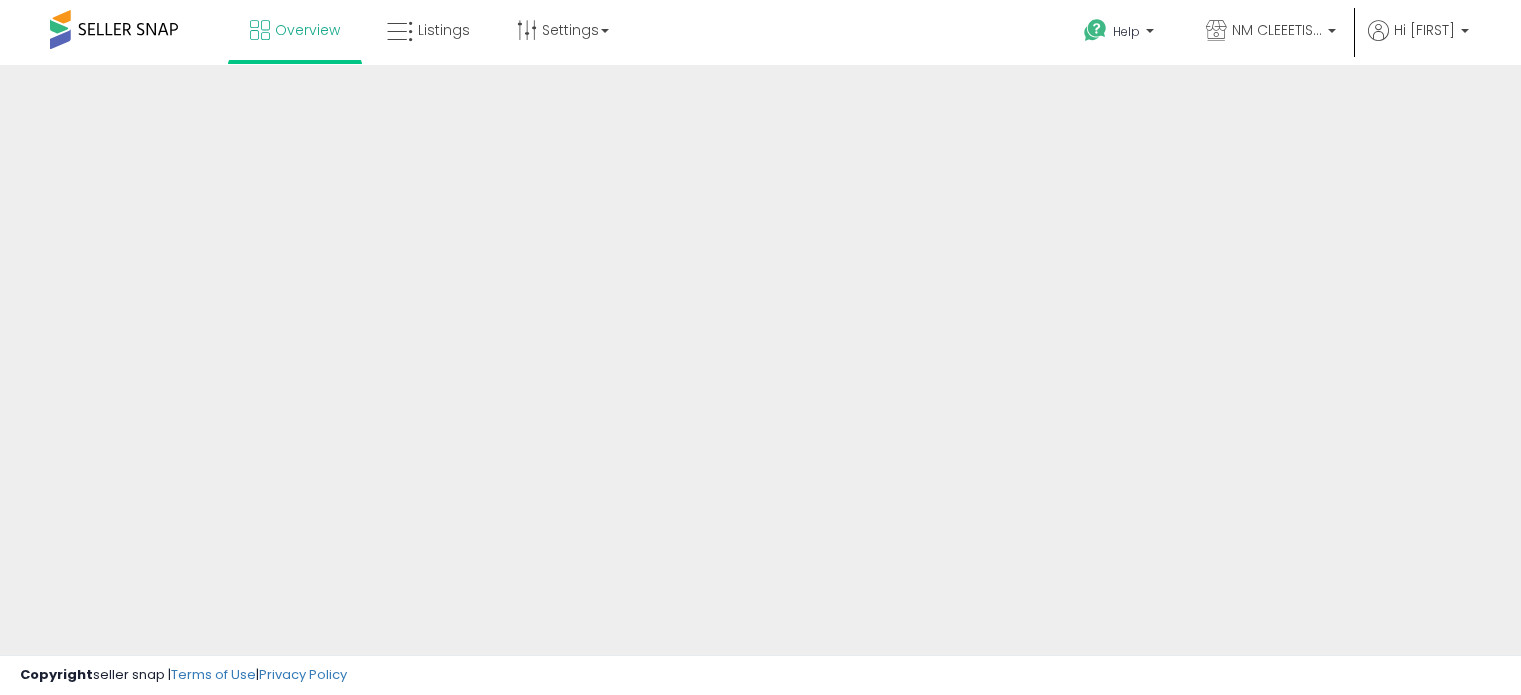 scroll, scrollTop: 0, scrollLeft: 0, axis: both 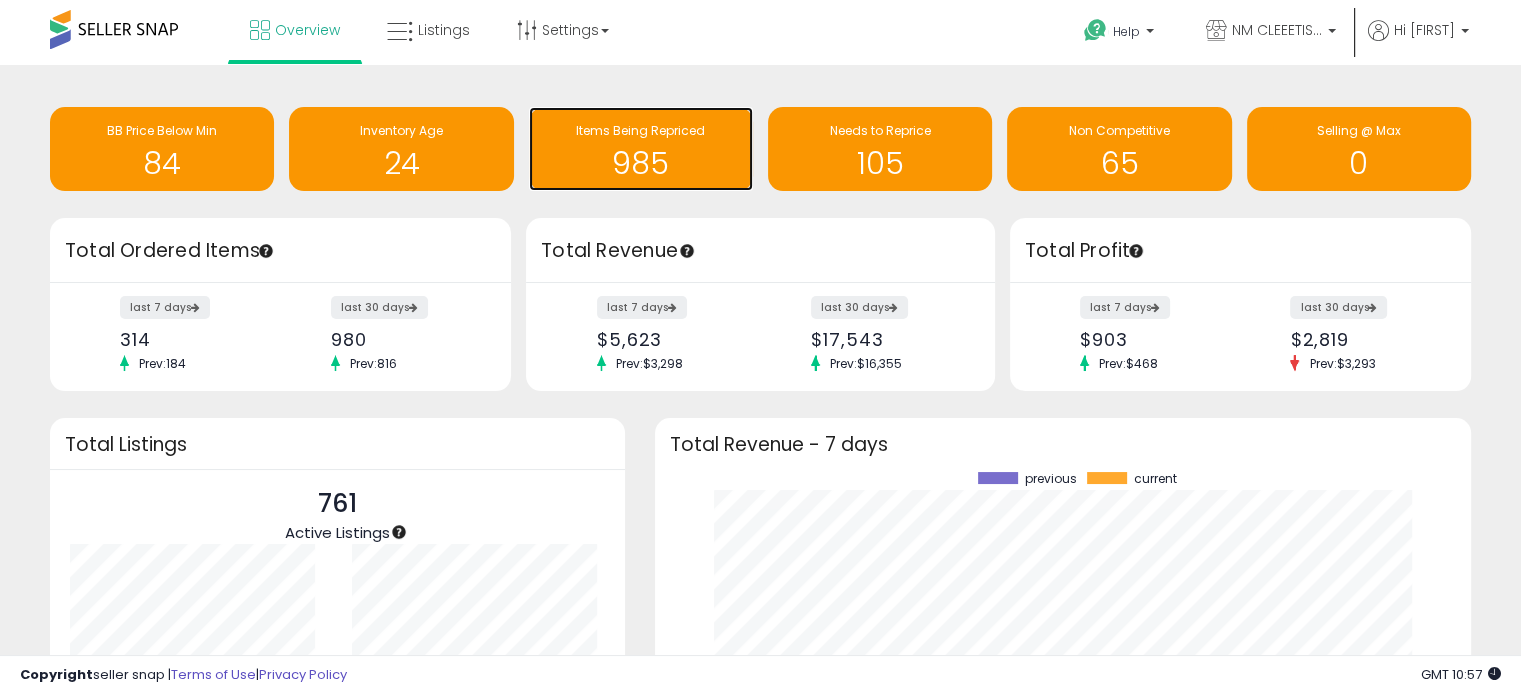 click on "985" at bounding box center [641, 163] 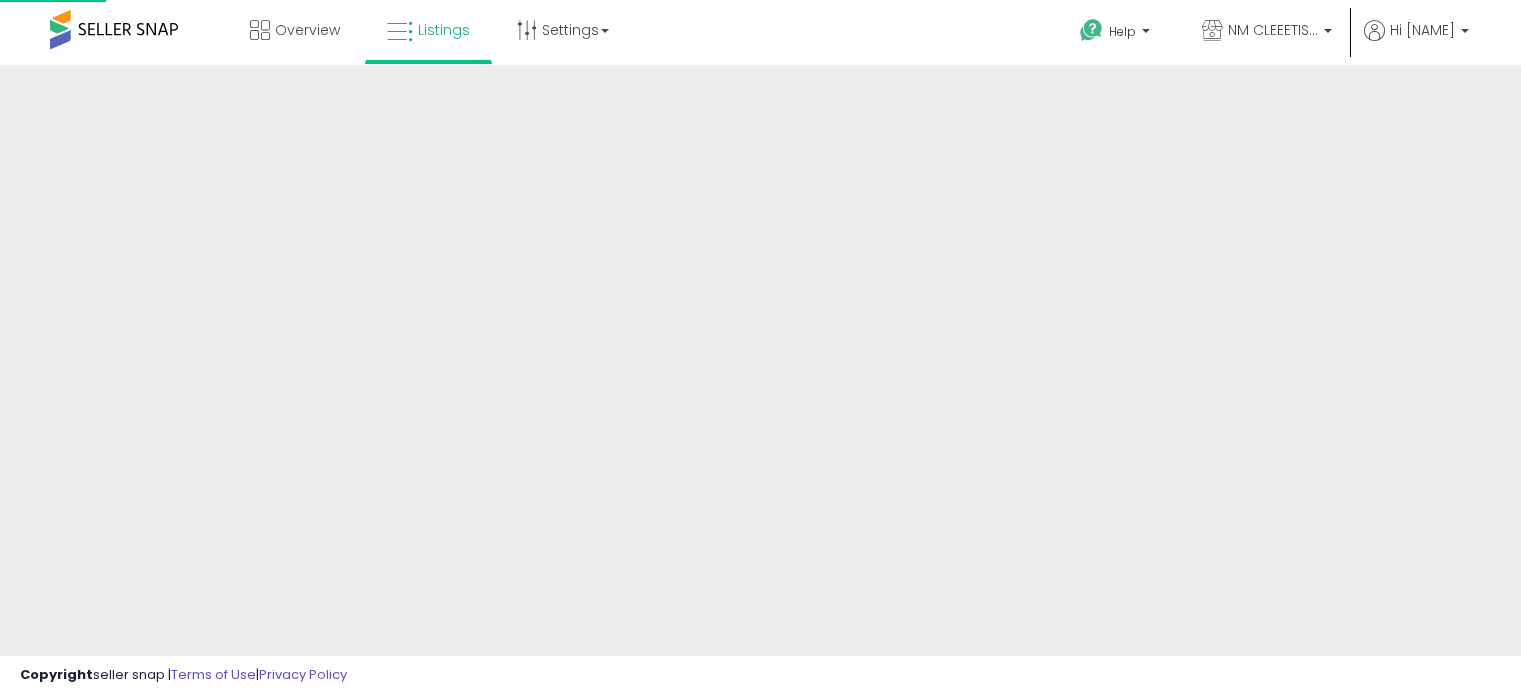 scroll, scrollTop: 0, scrollLeft: 0, axis: both 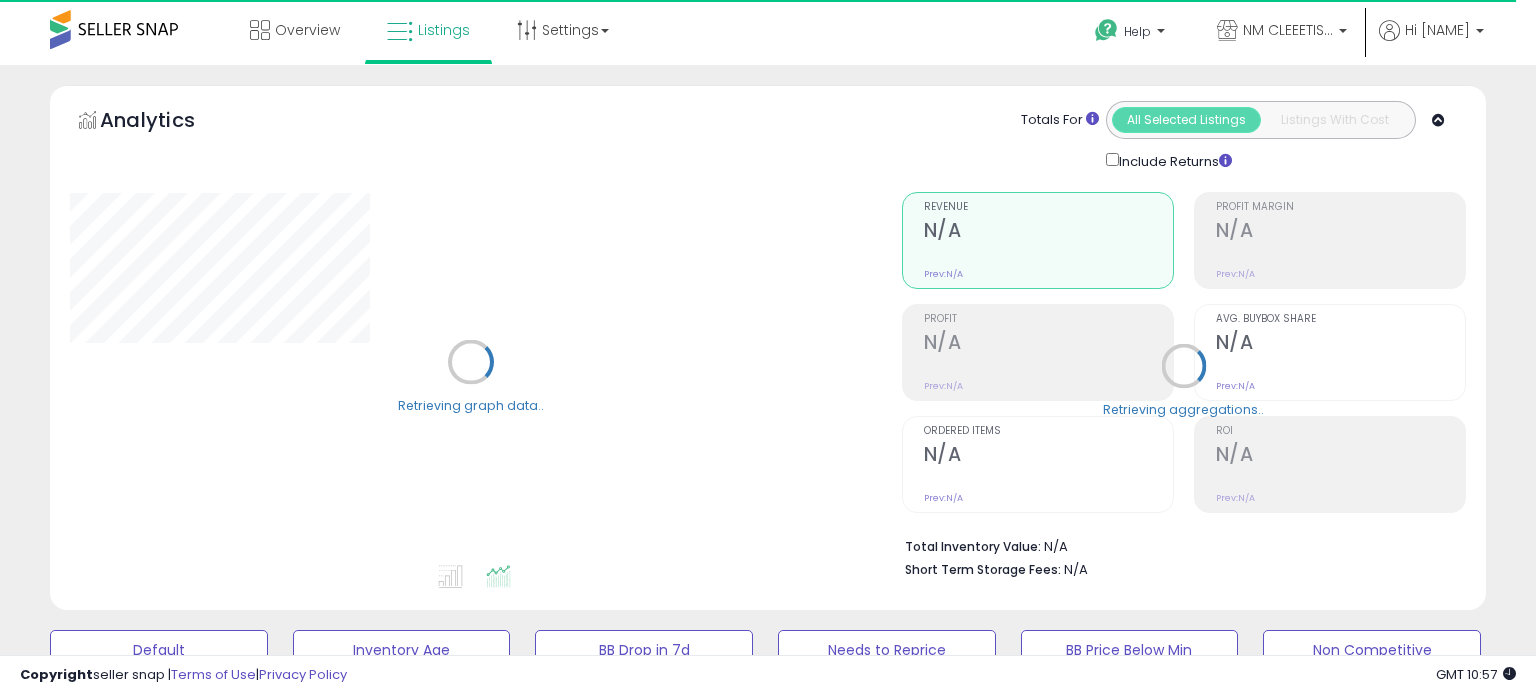 select on "**" 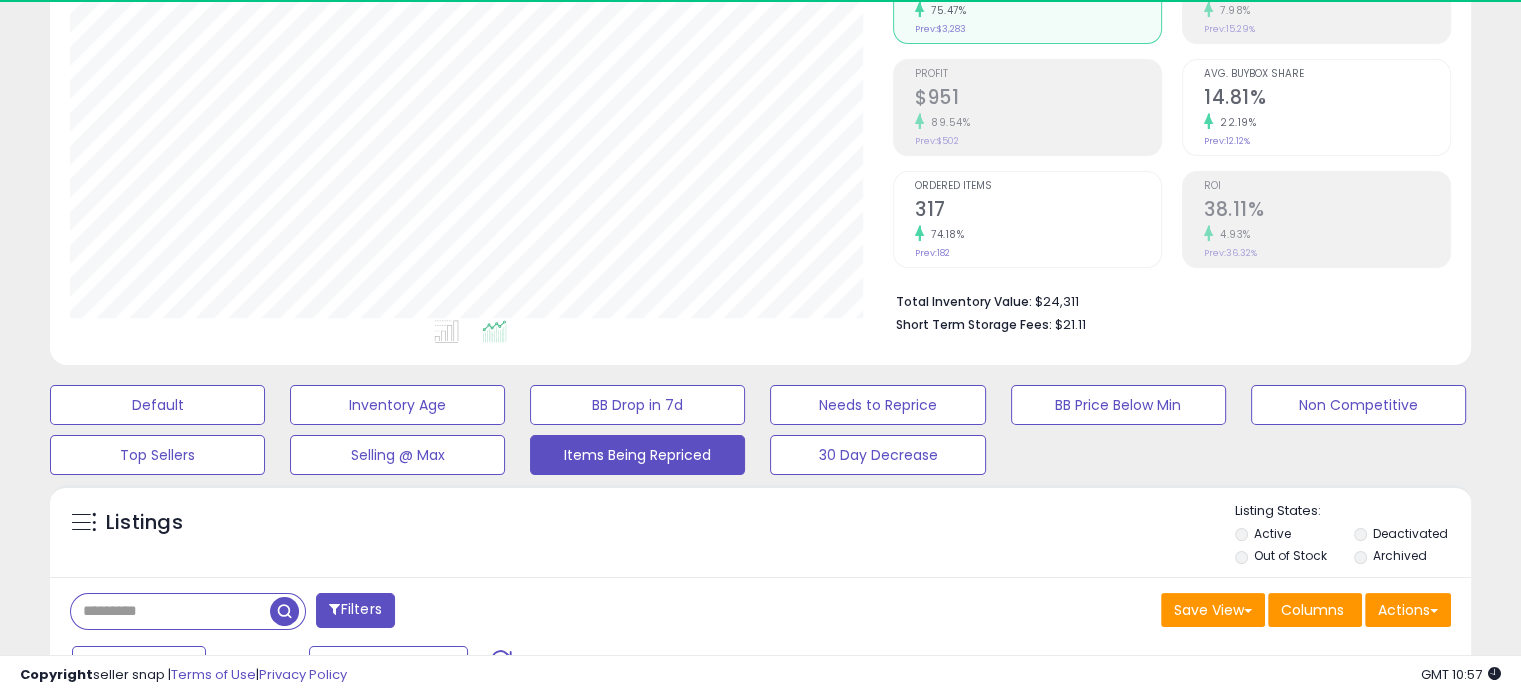 scroll, scrollTop: 400, scrollLeft: 0, axis: vertical 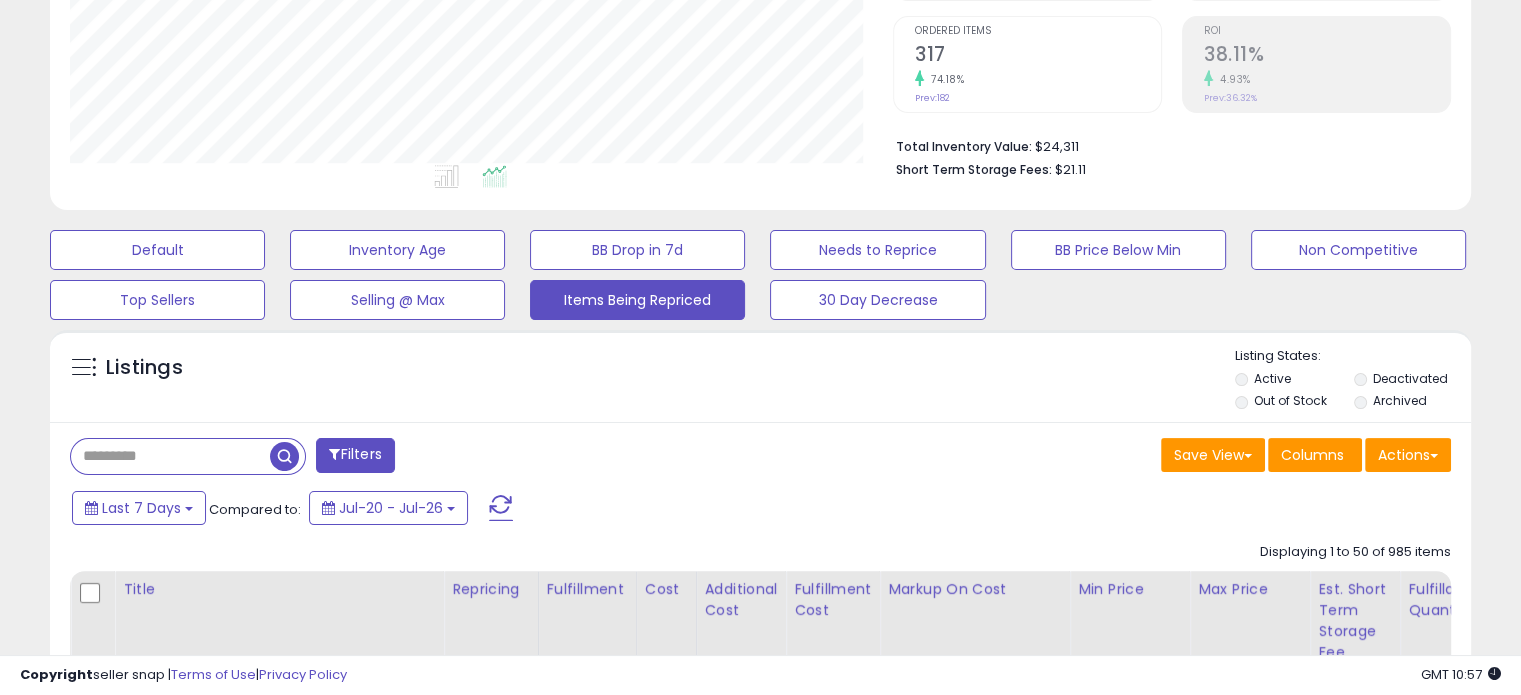 click at bounding box center [170, 456] 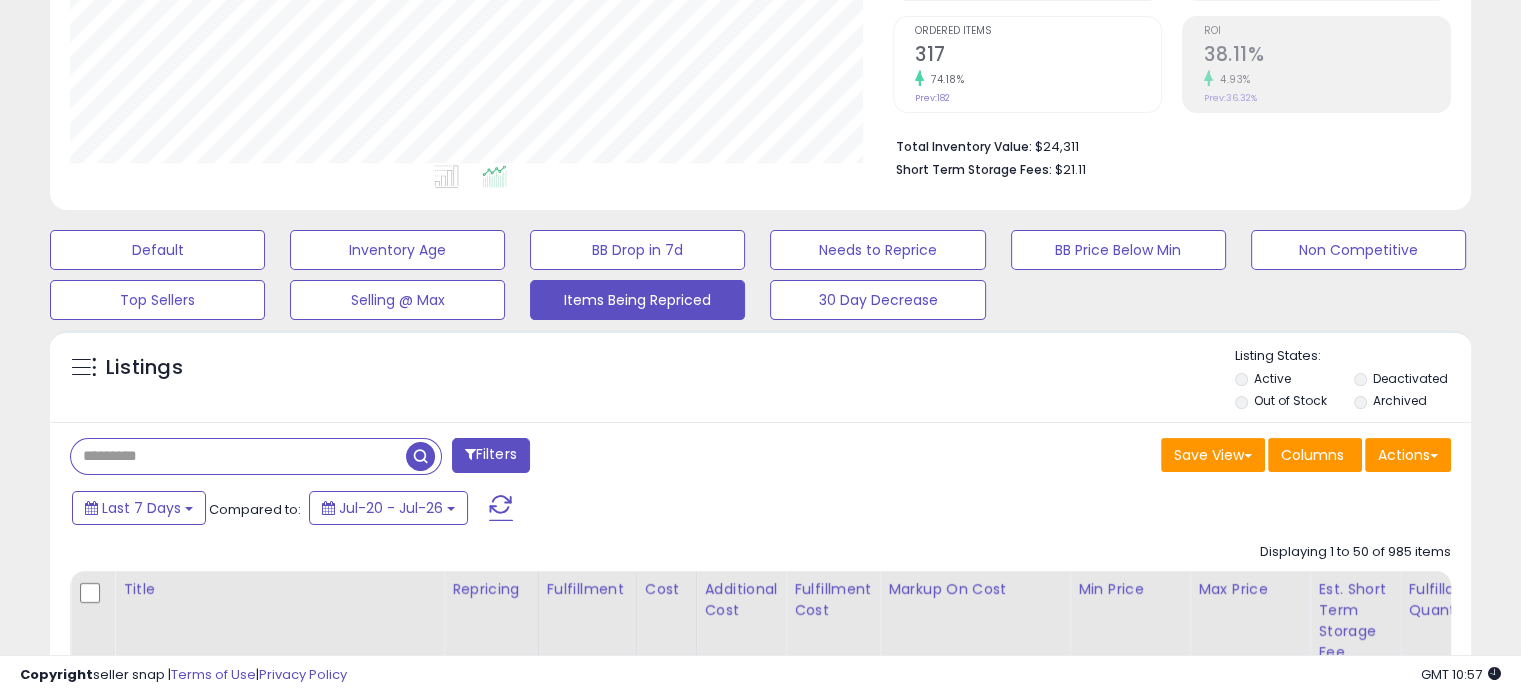 paste on "**********" 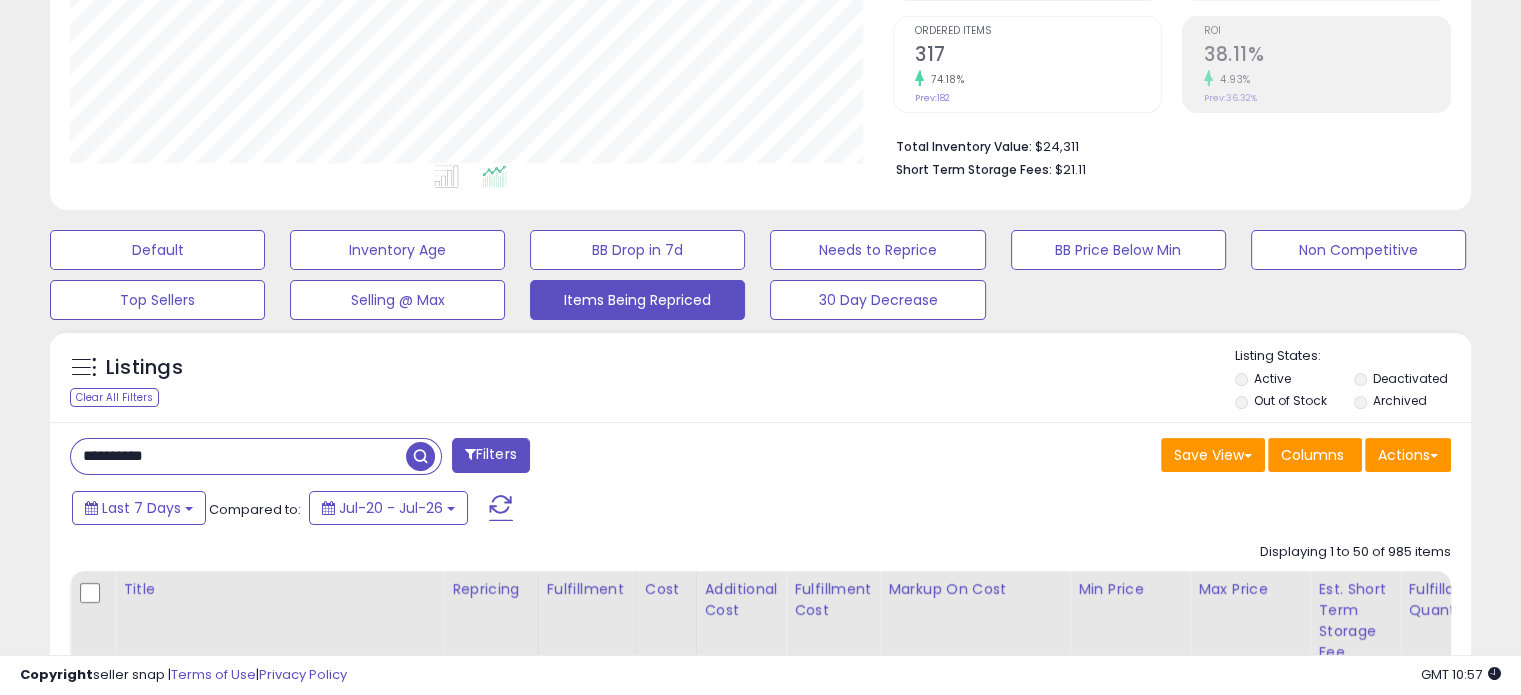 type on "**********" 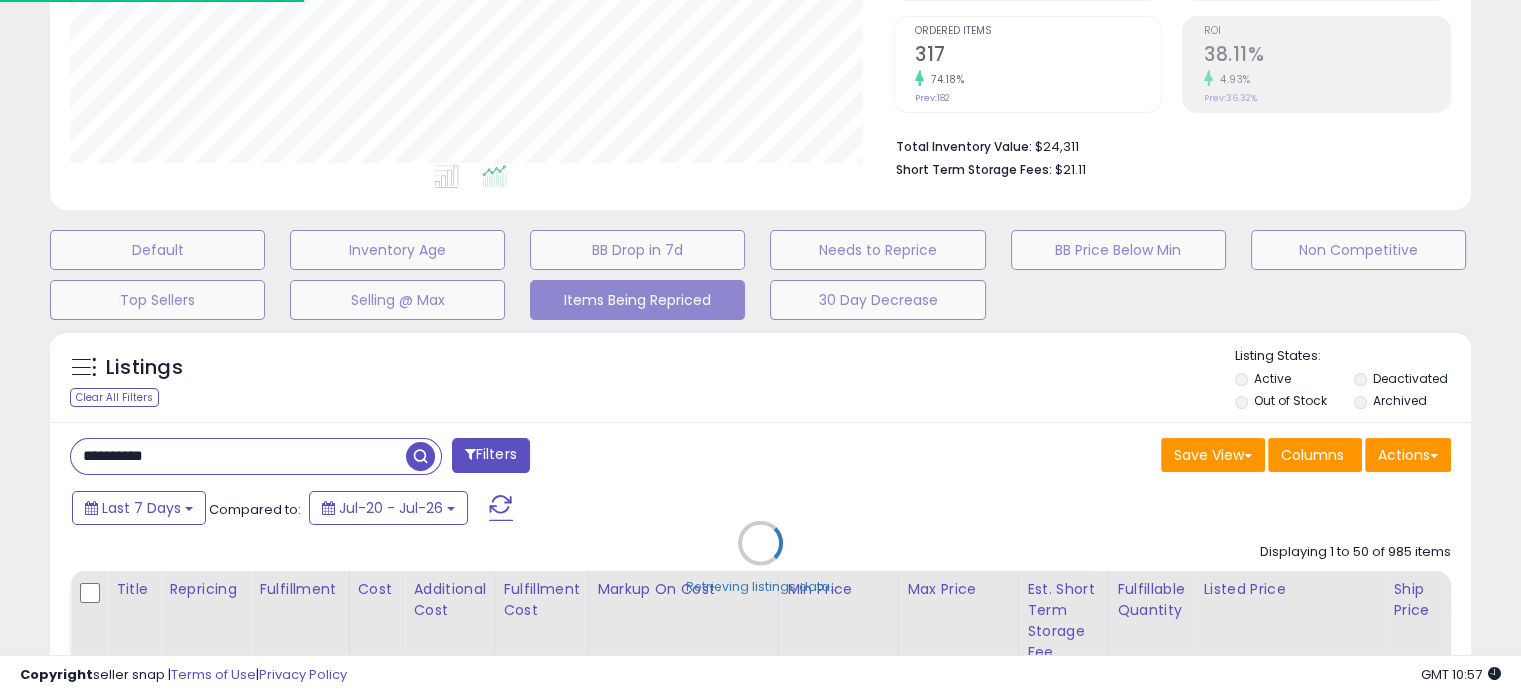 scroll, scrollTop: 999589, scrollLeft: 999176, axis: both 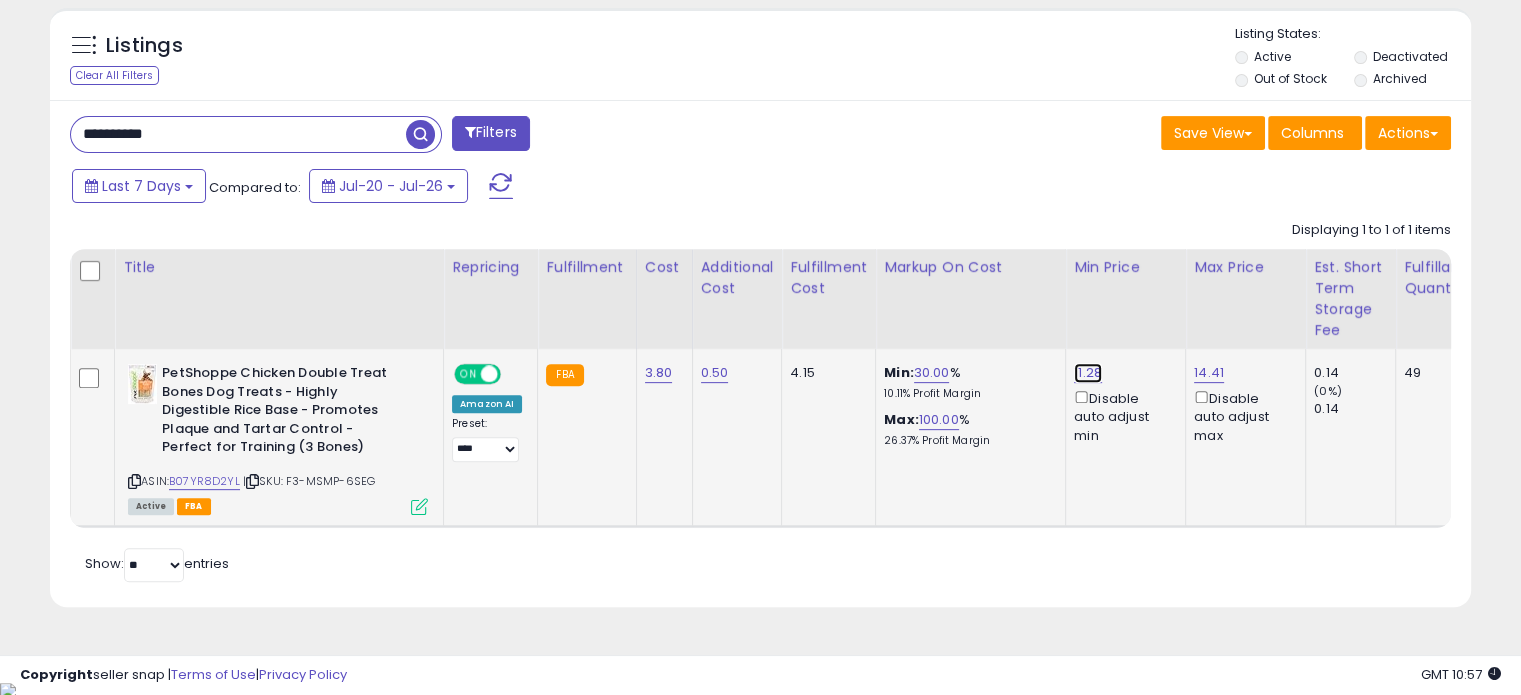 click on "11.28" at bounding box center [1088, 373] 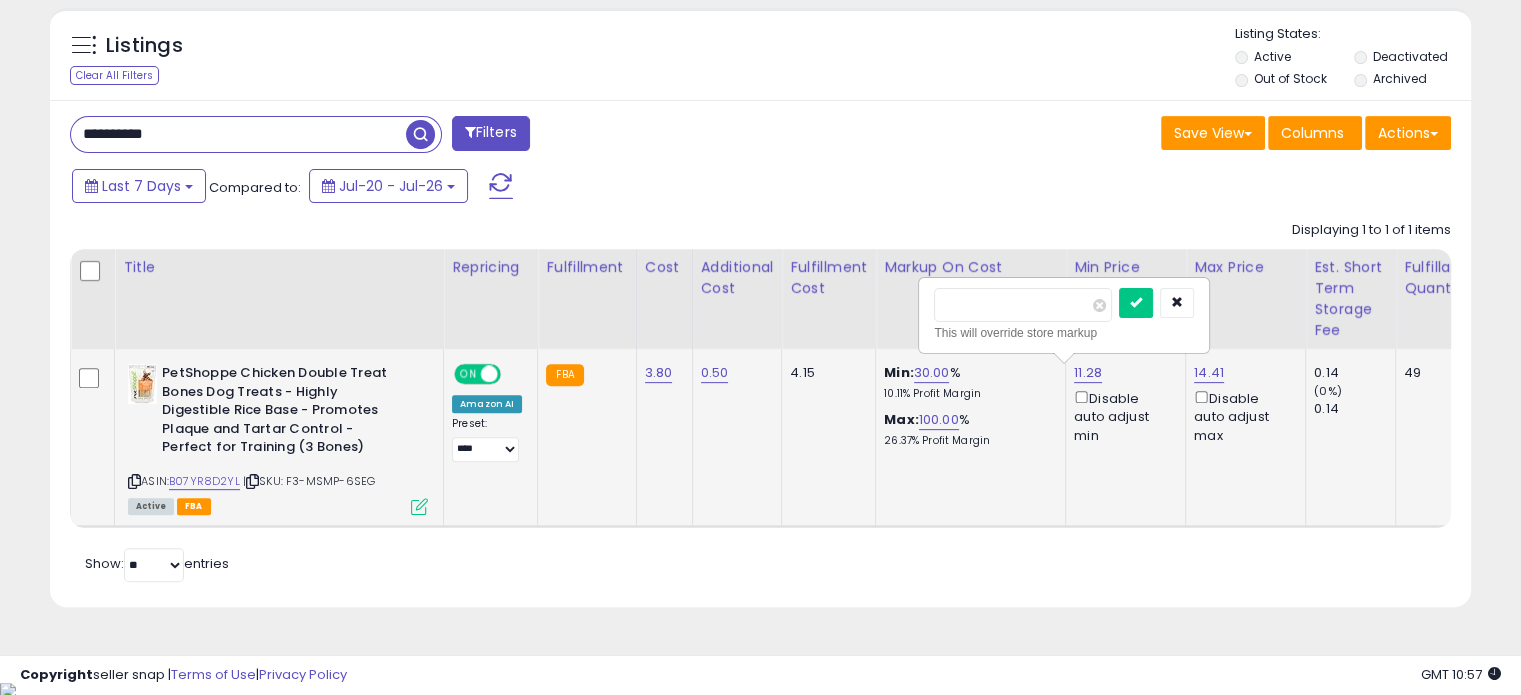 drag, startPoint x: 1044, startPoint y: 299, endPoint x: 923, endPoint y: 316, distance: 122.18838 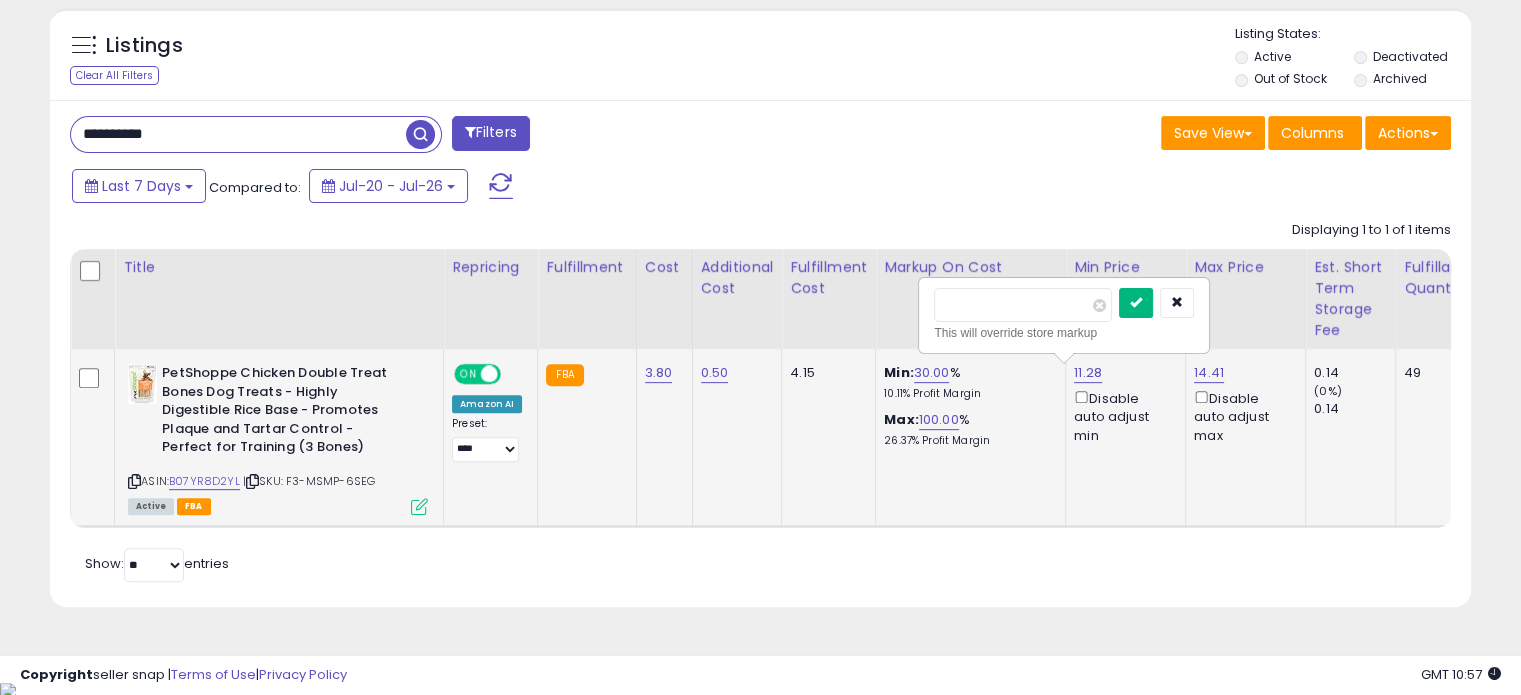 type on "****" 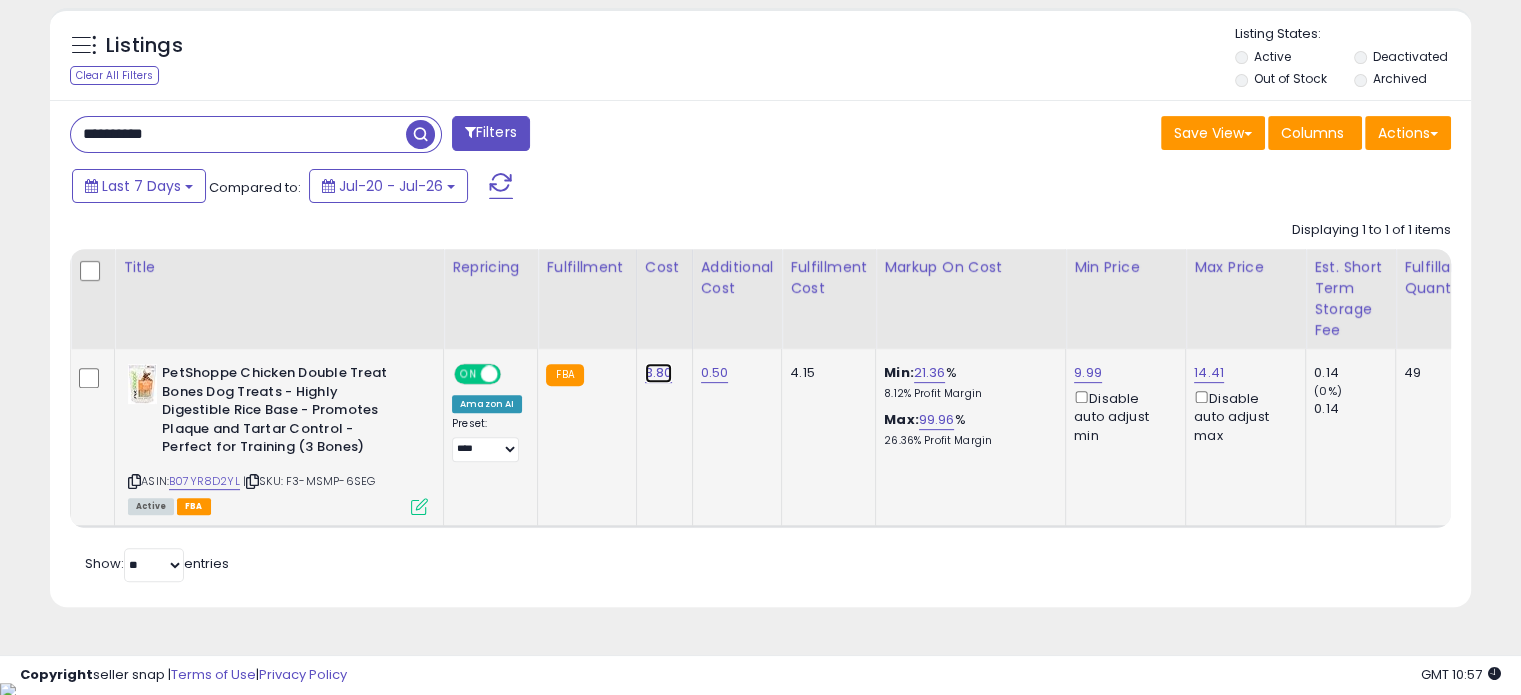 click on "3.80" at bounding box center [659, 373] 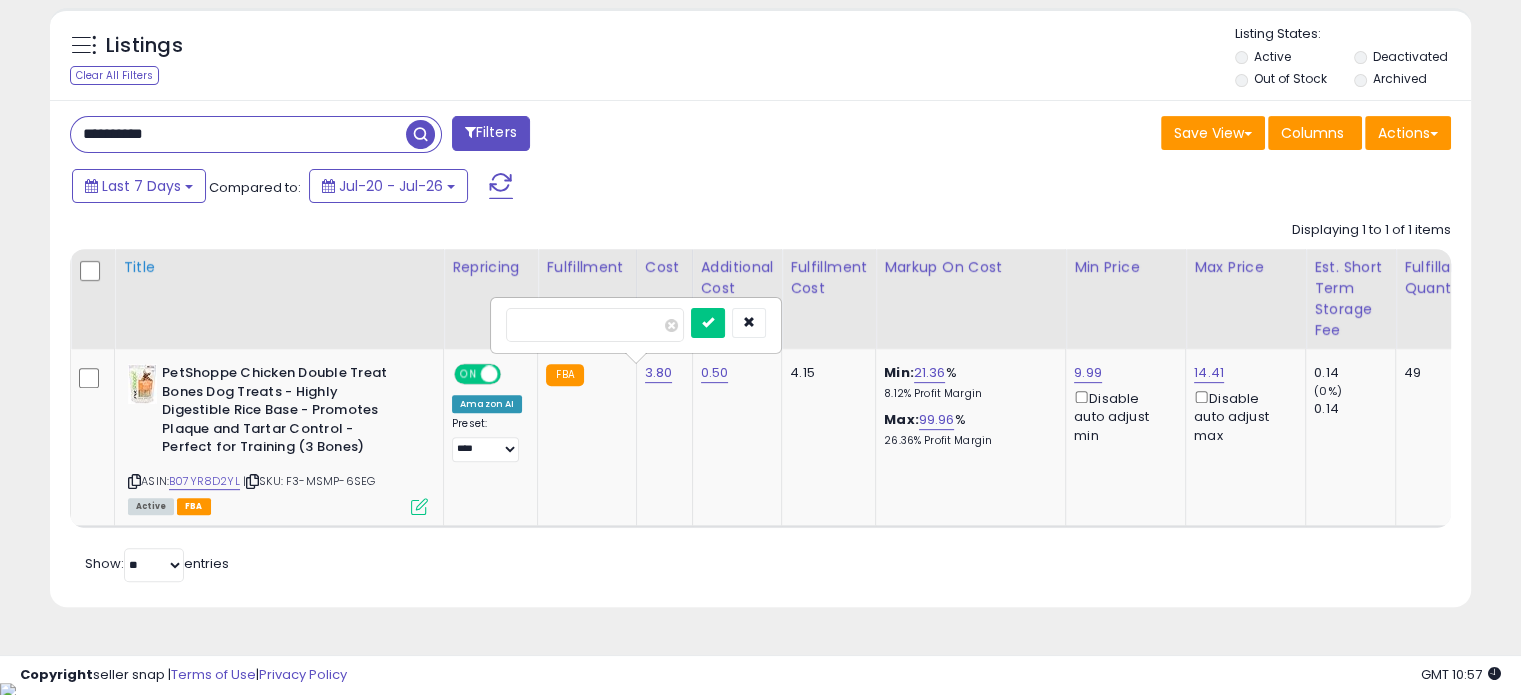 drag, startPoint x: 612, startPoint y: 323, endPoint x: 439, endPoint y: 316, distance: 173.14156 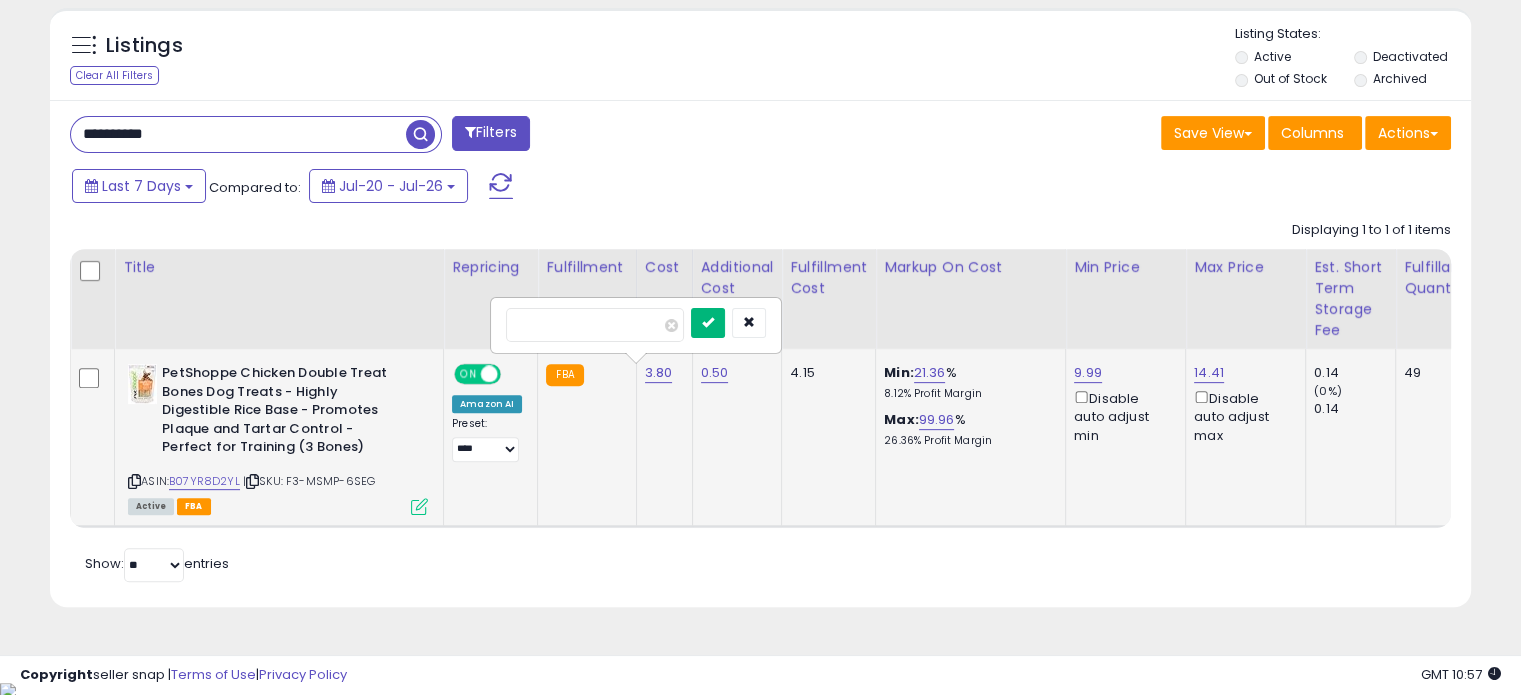 type on "***" 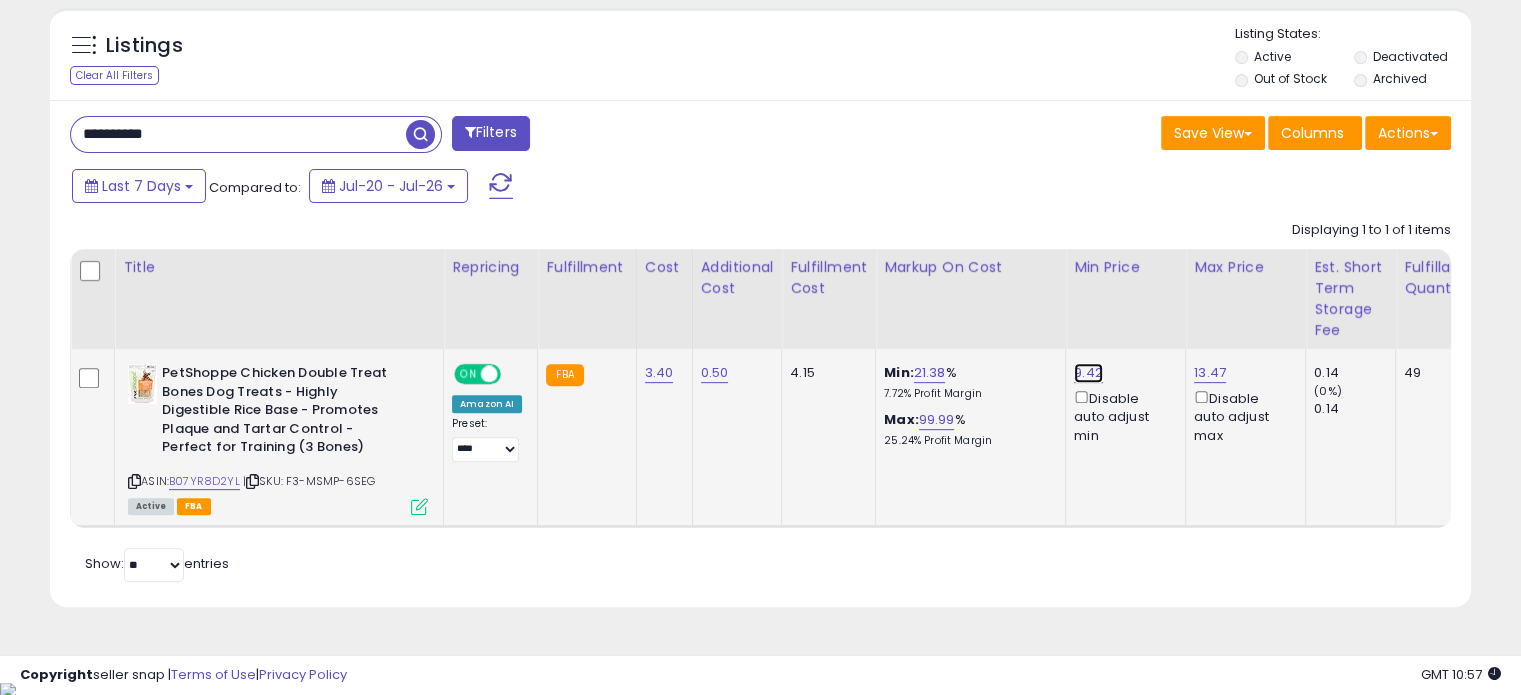 click on "9.42" at bounding box center (1088, 373) 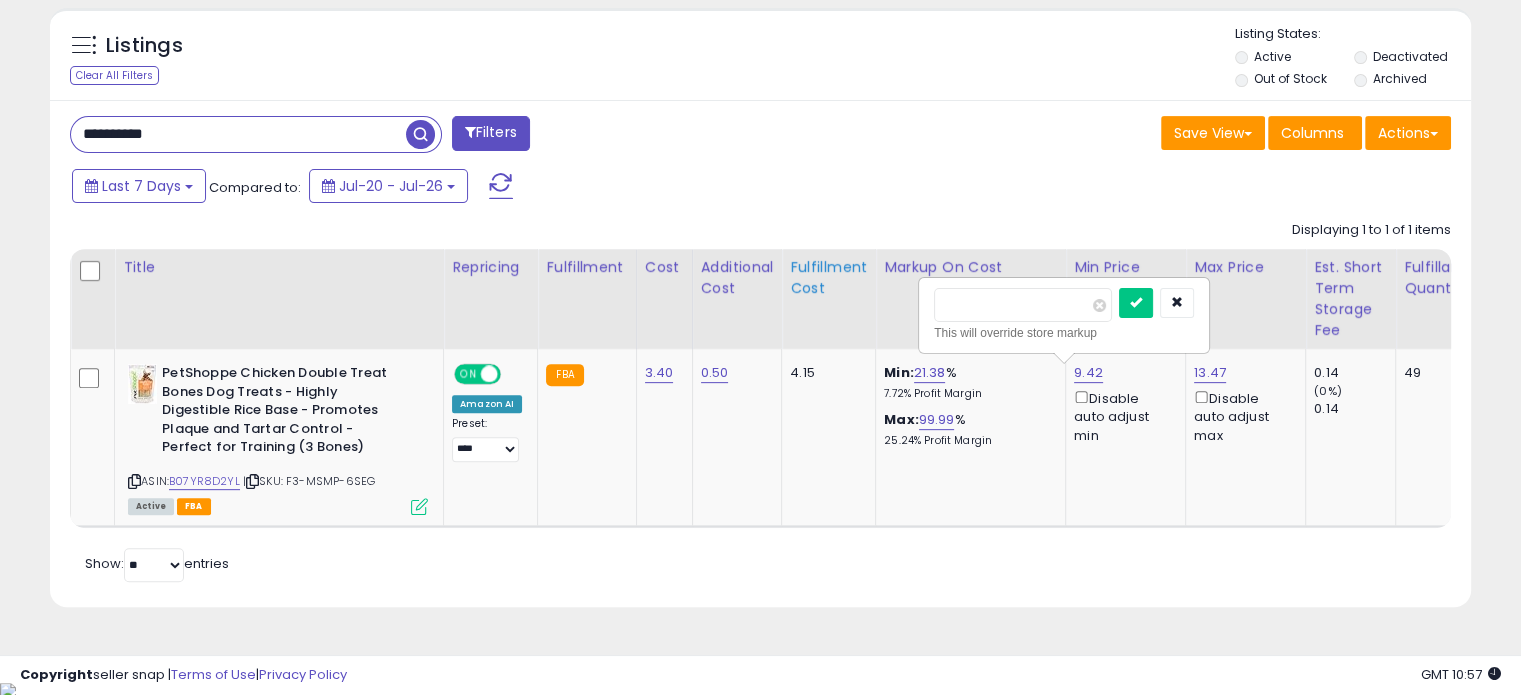 drag, startPoint x: 973, startPoint y: 315, endPoint x: 853, endPoint y: 310, distance: 120.10412 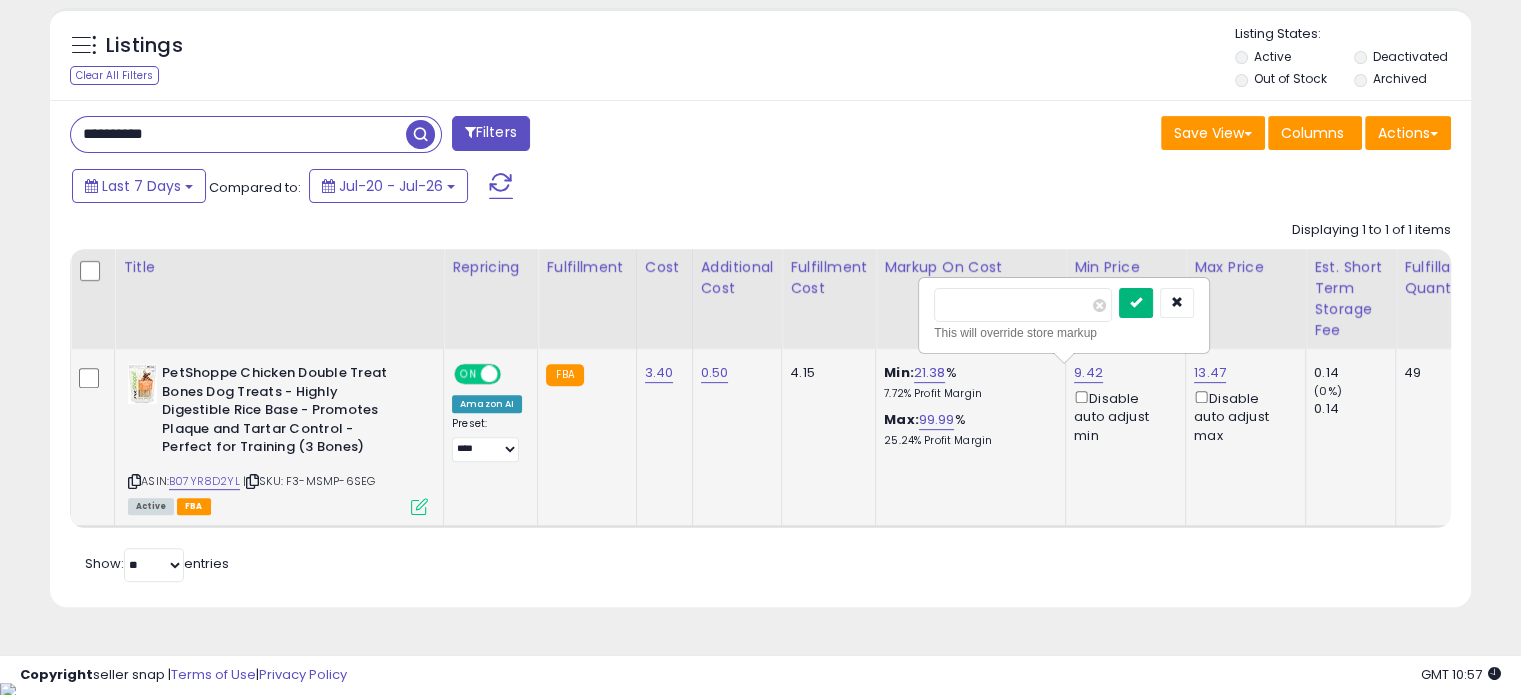 type on "****" 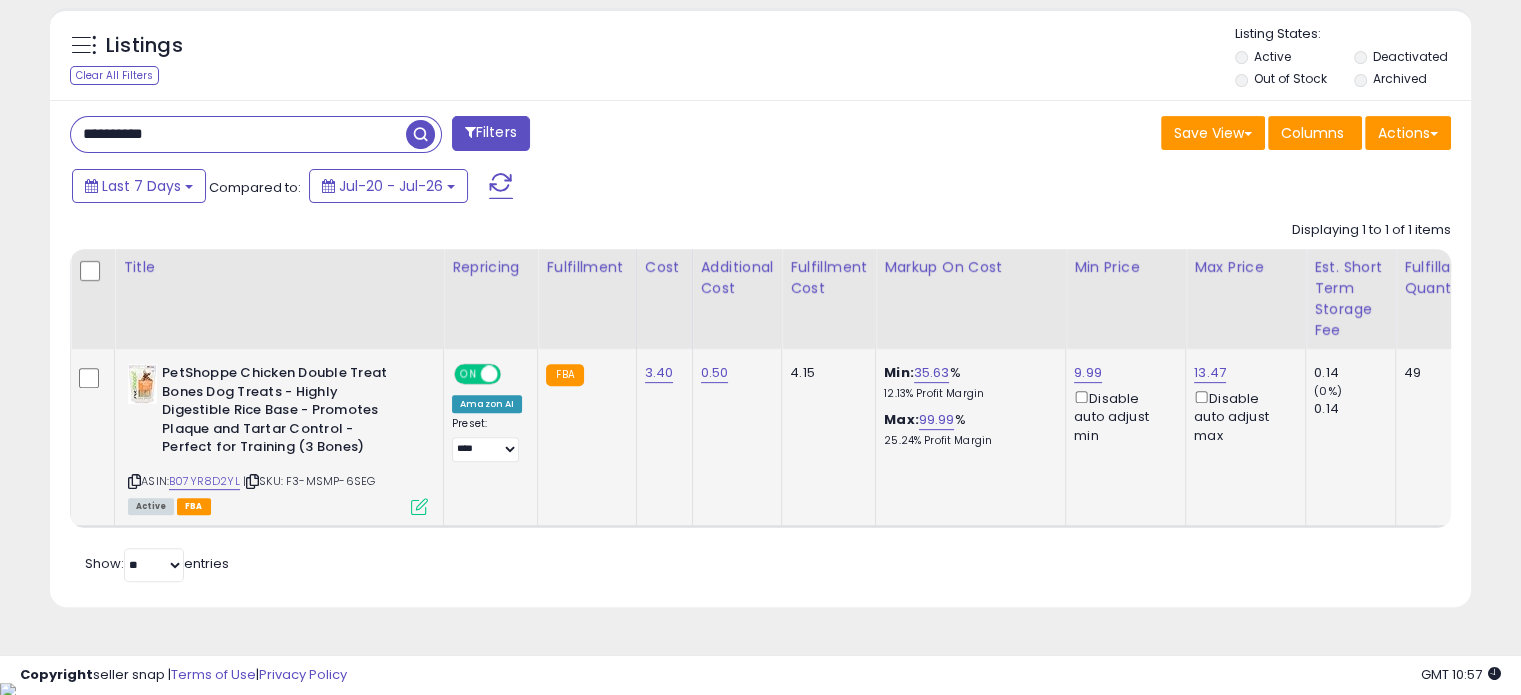 scroll, scrollTop: 0, scrollLeft: 51, axis: horizontal 